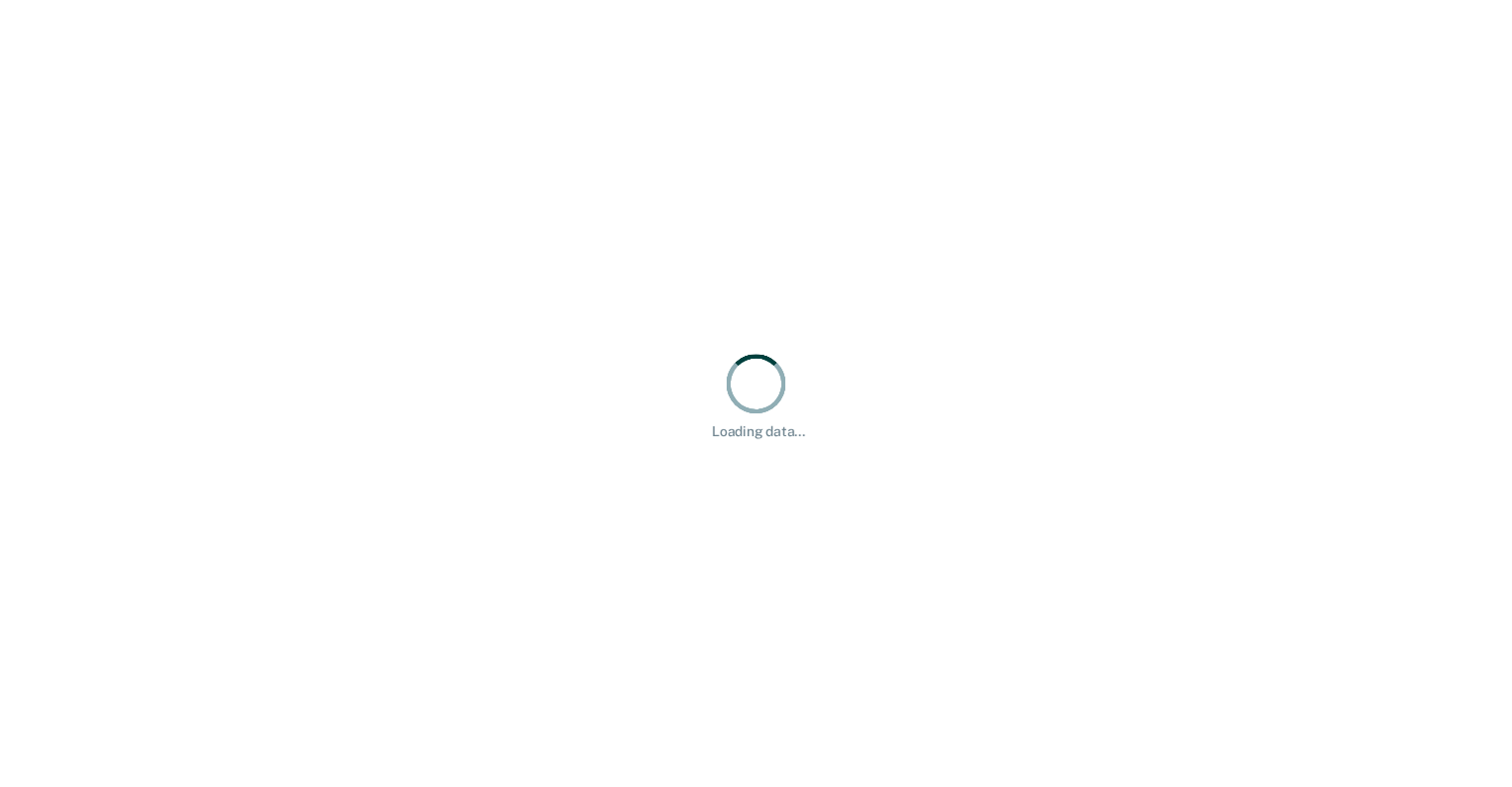 scroll, scrollTop: 0, scrollLeft: 0, axis: both 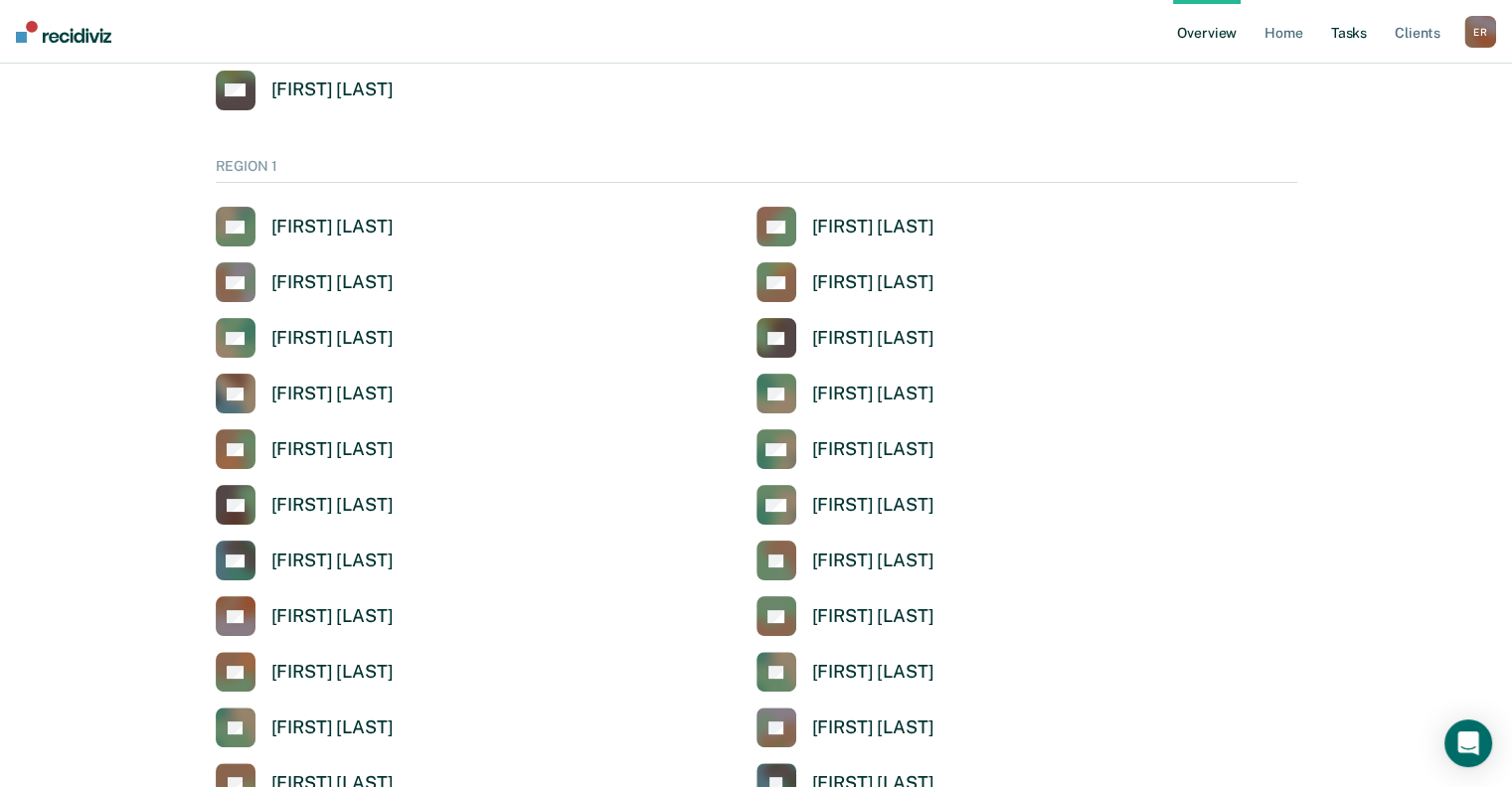 click on "Tasks" at bounding box center (1349, 32) 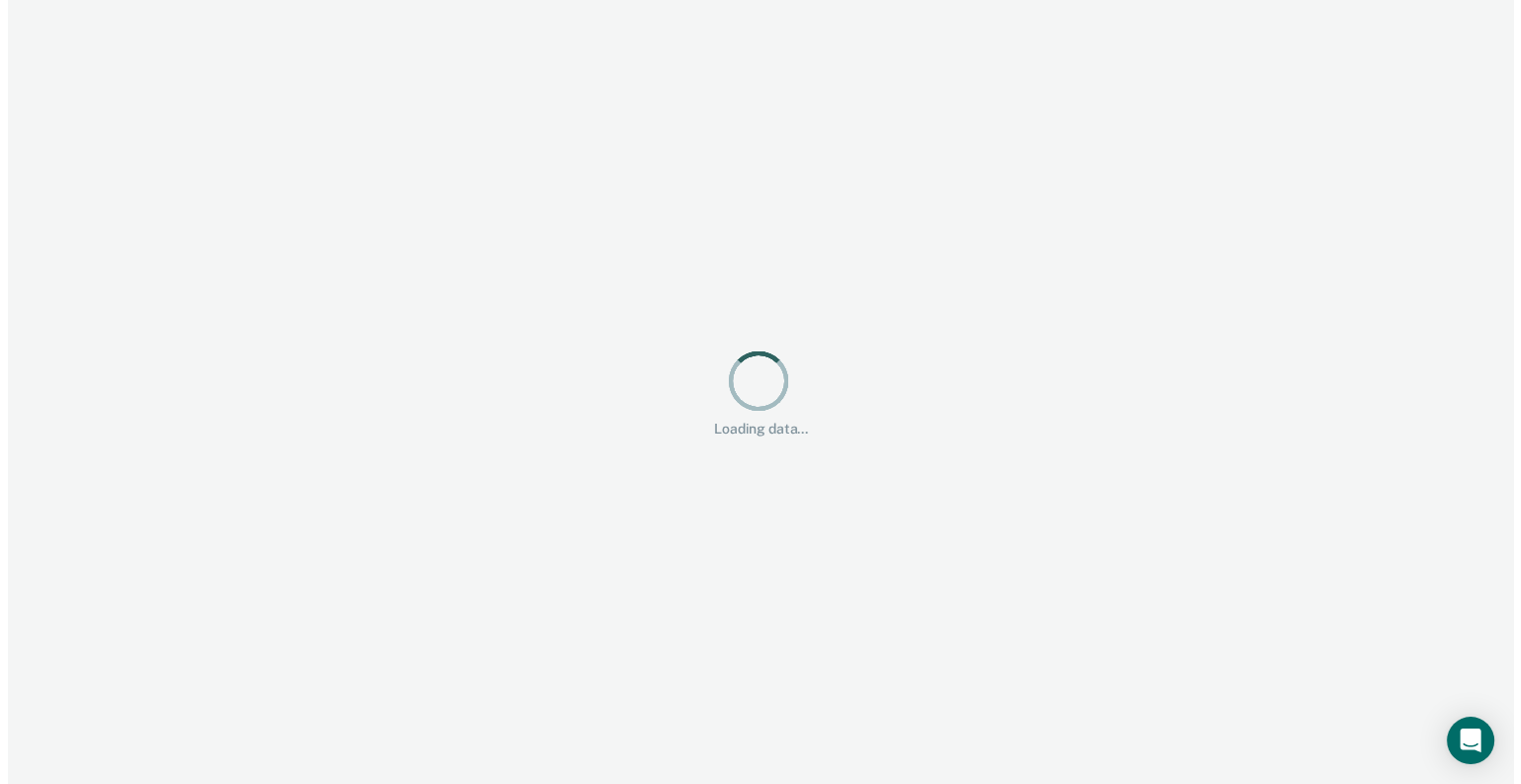 scroll, scrollTop: 0, scrollLeft: 0, axis: both 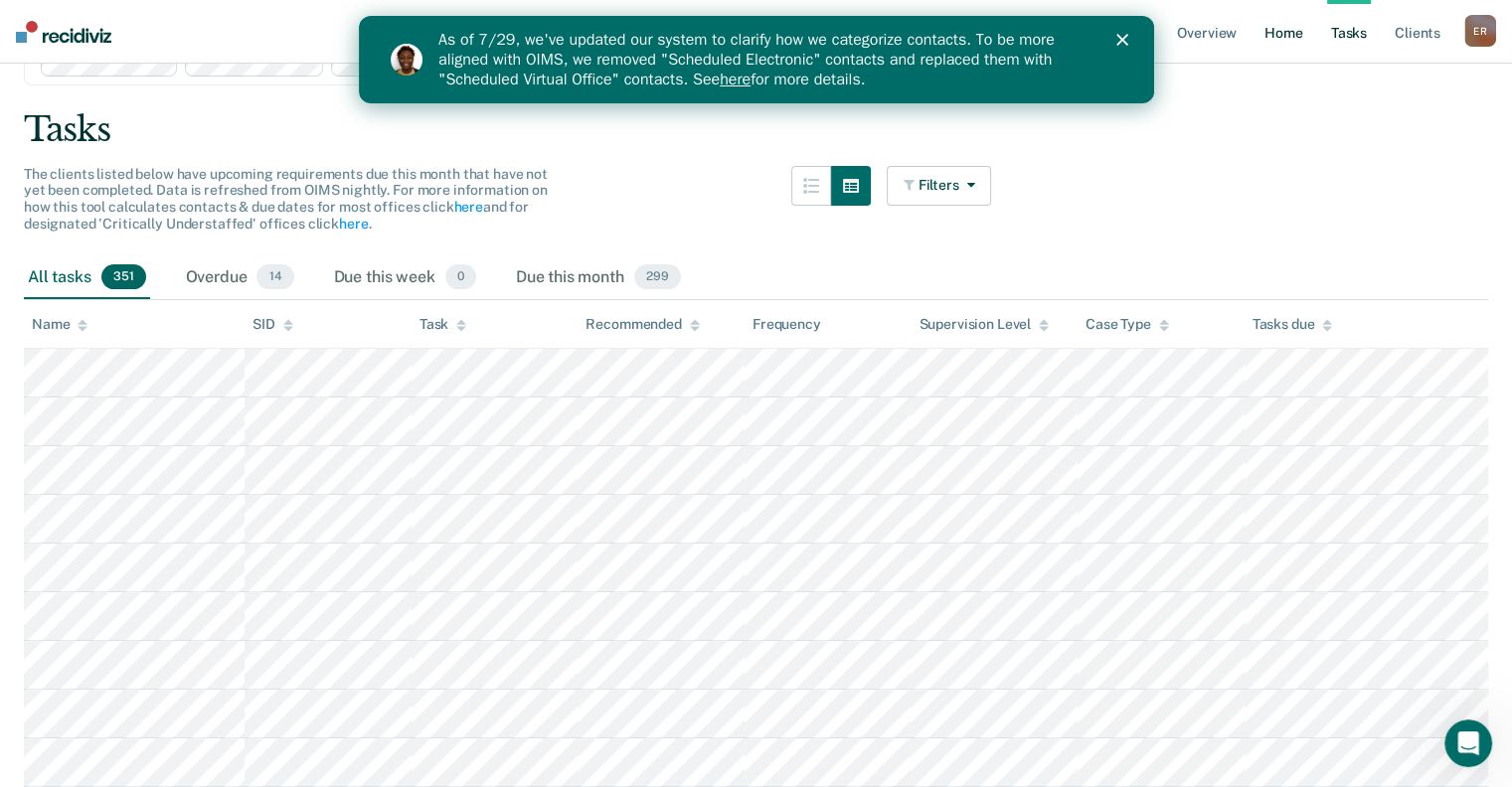 click on "Home" at bounding box center (1283, 32) 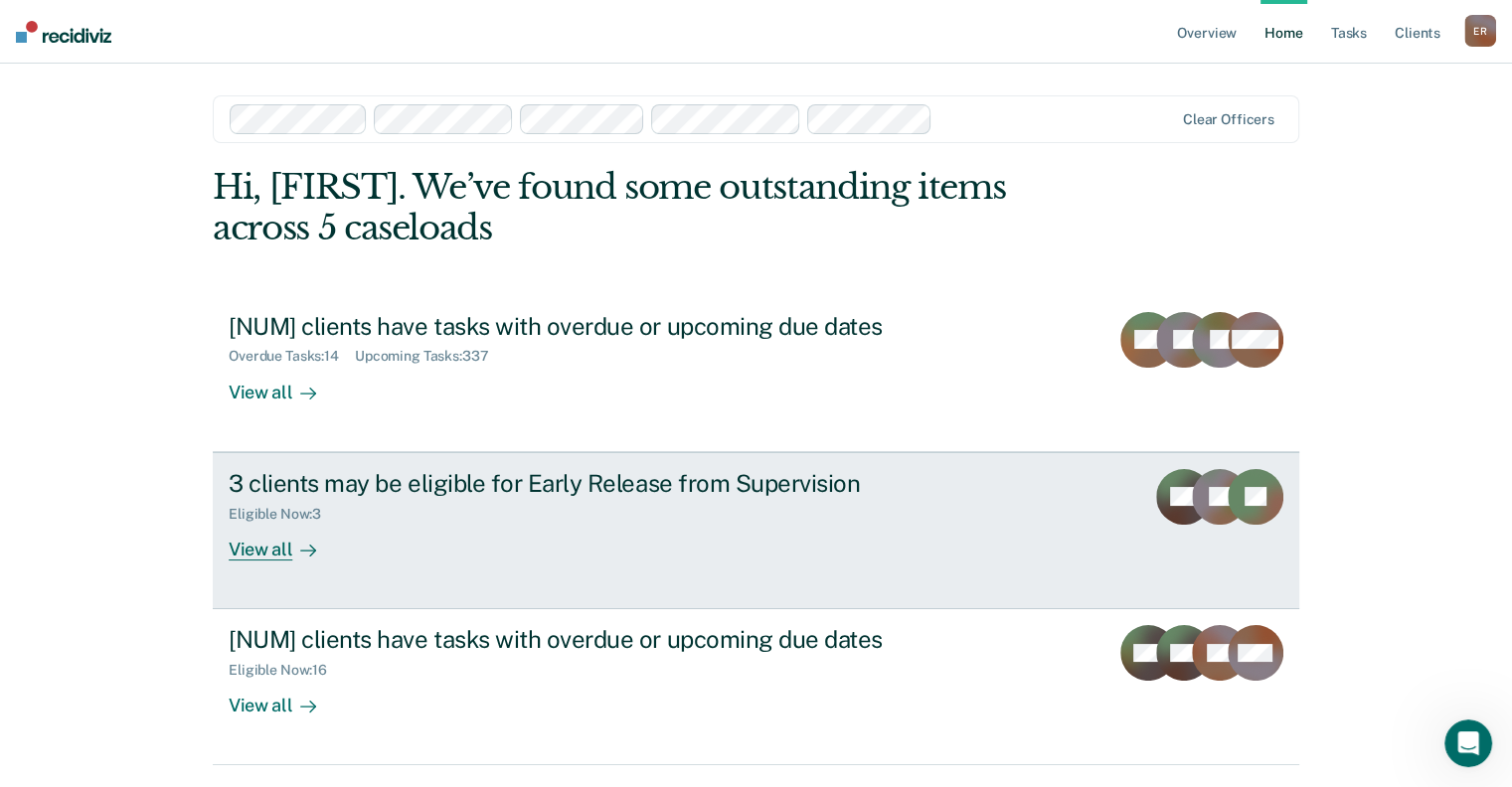 scroll, scrollTop: 57, scrollLeft: 0, axis: vertical 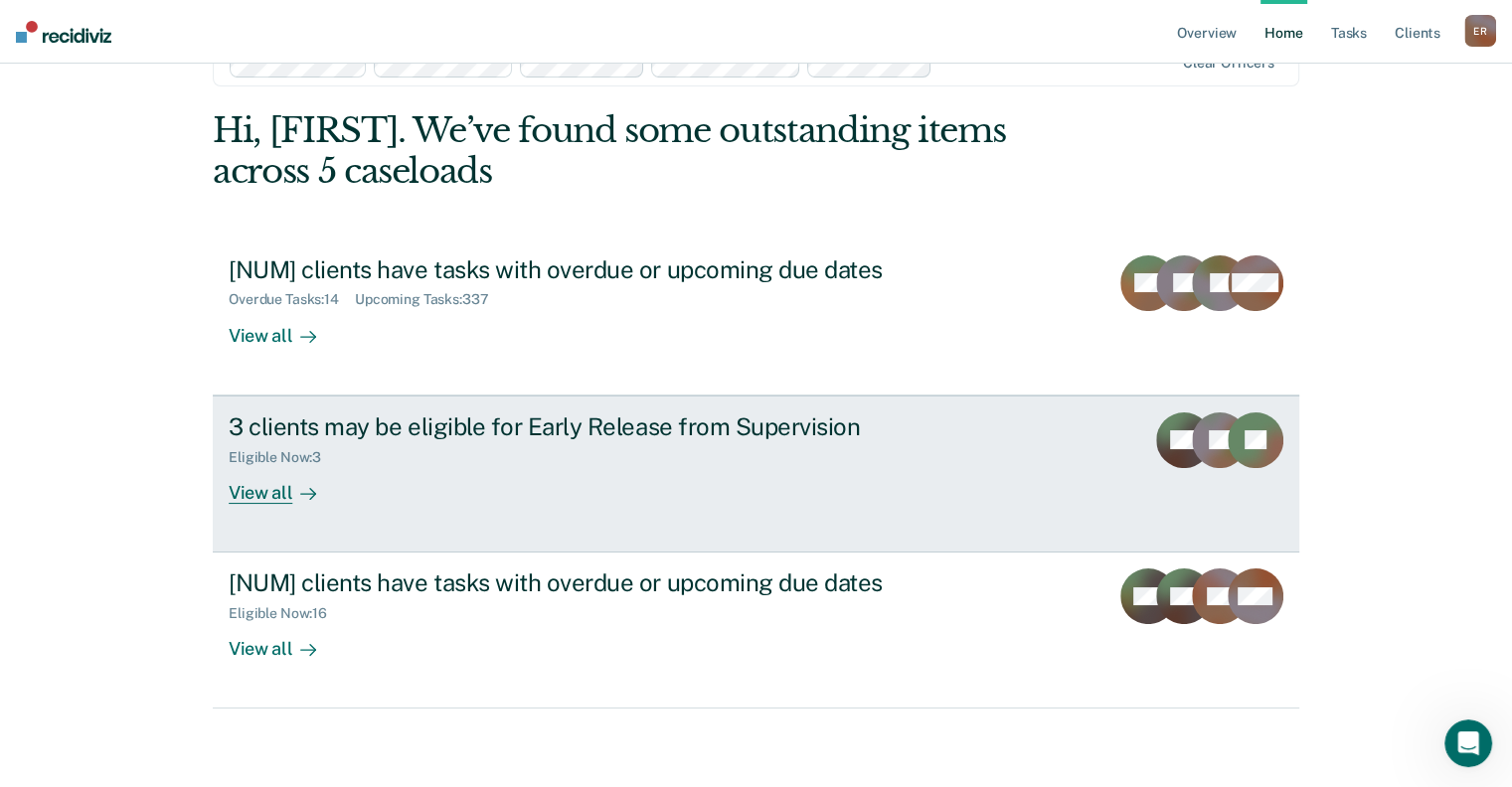 click on "[NUM] clients may be eligible for Early Release from Supervision Eligible Now : [NUM] View all SH TL JH" at bounding box center [756, 474] 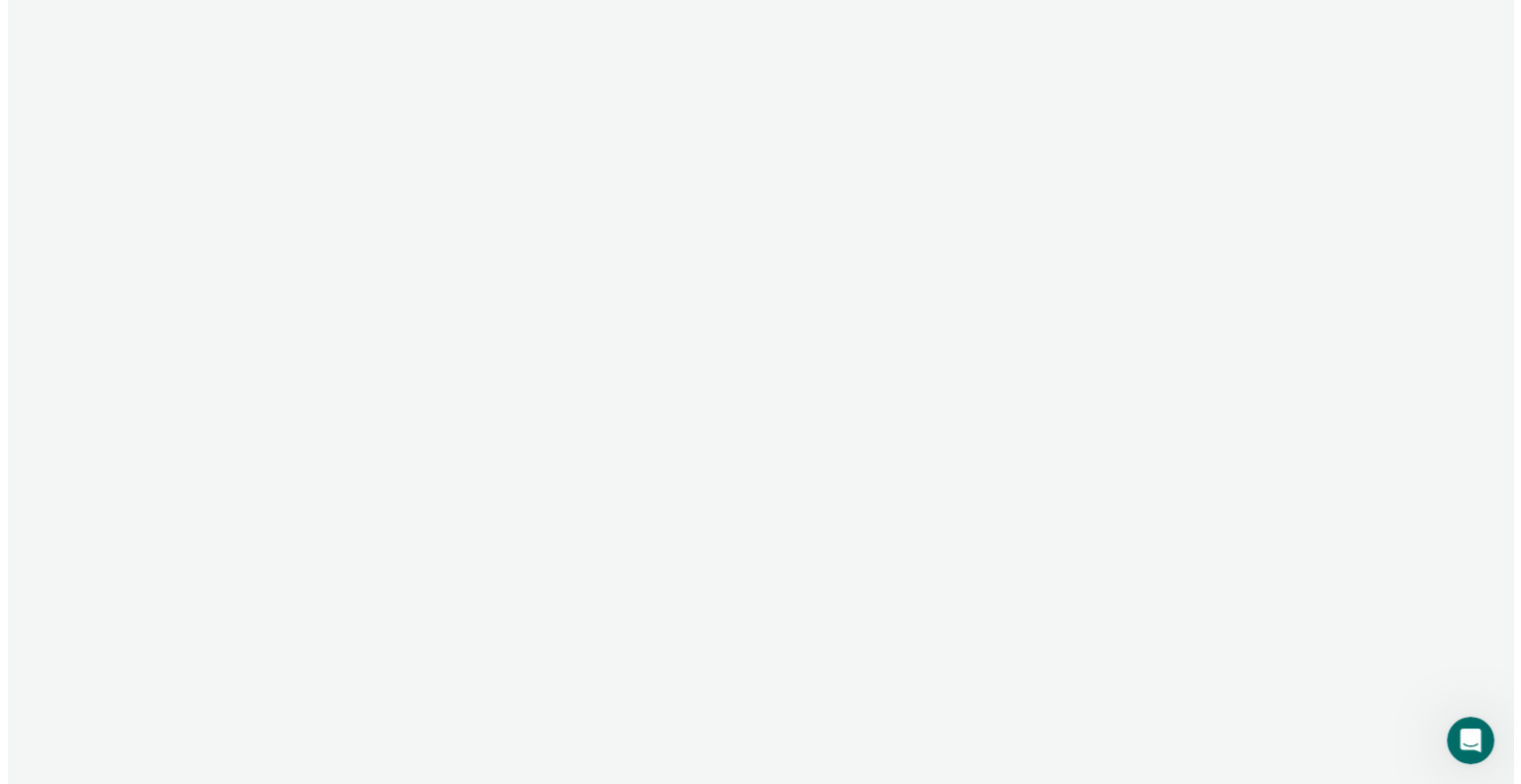 scroll, scrollTop: 0, scrollLeft: 0, axis: both 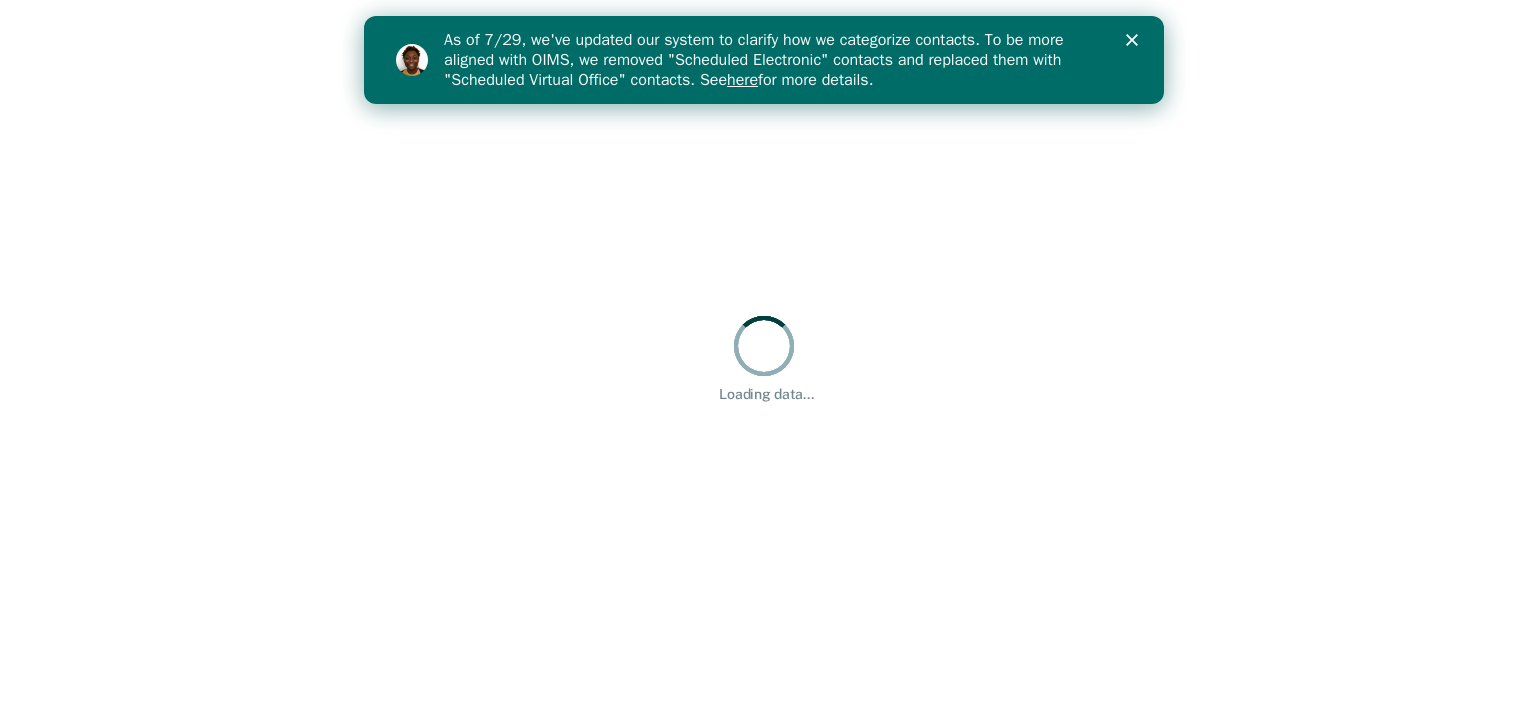 click on "As of 7/29, we've updated our system to clarify how we categorize contacts. To be more aligned with OIMS, we removed "Scheduled Electronic" contacts and replaced them with "Scheduled Virtual Office" contacts. See  here  for more details." at bounding box center (788, 60) 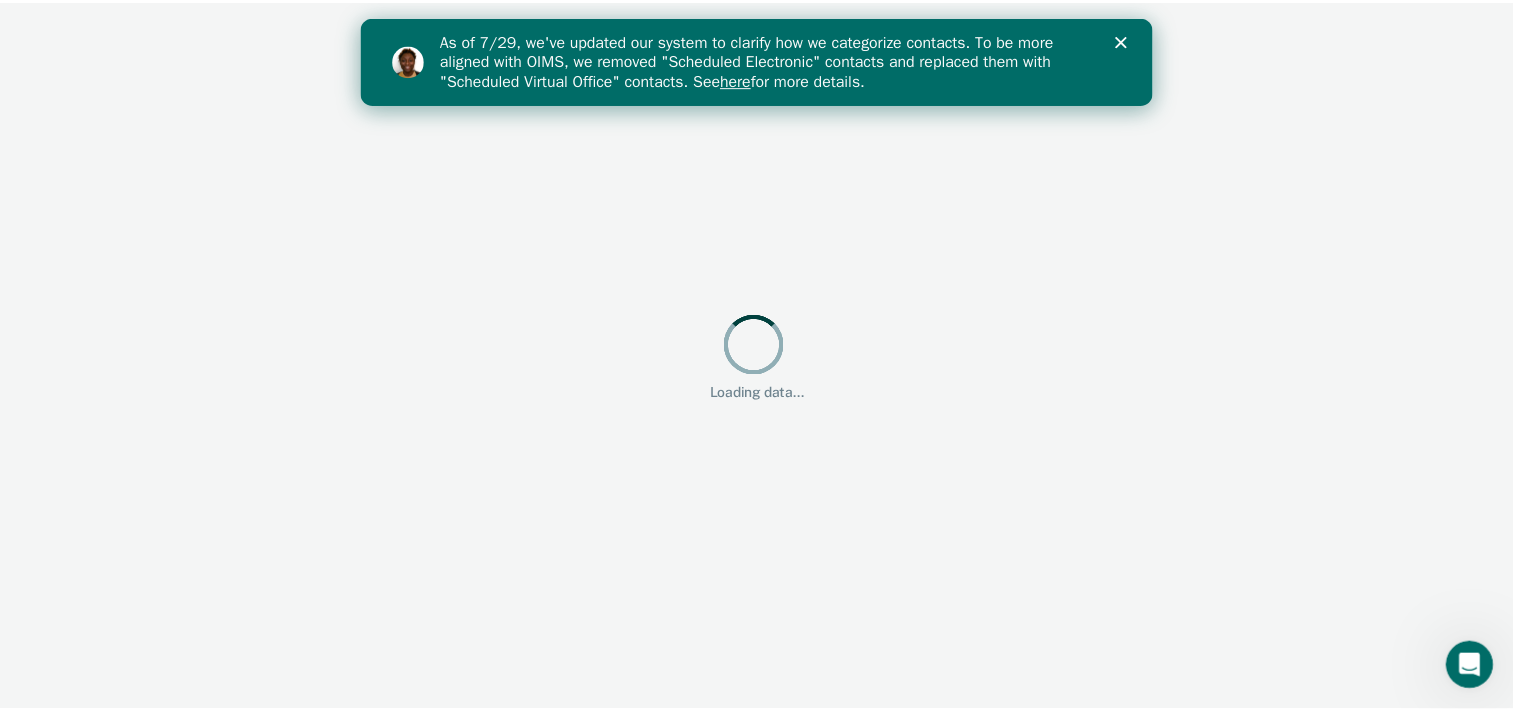 scroll, scrollTop: 0, scrollLeft: 0, axis: both 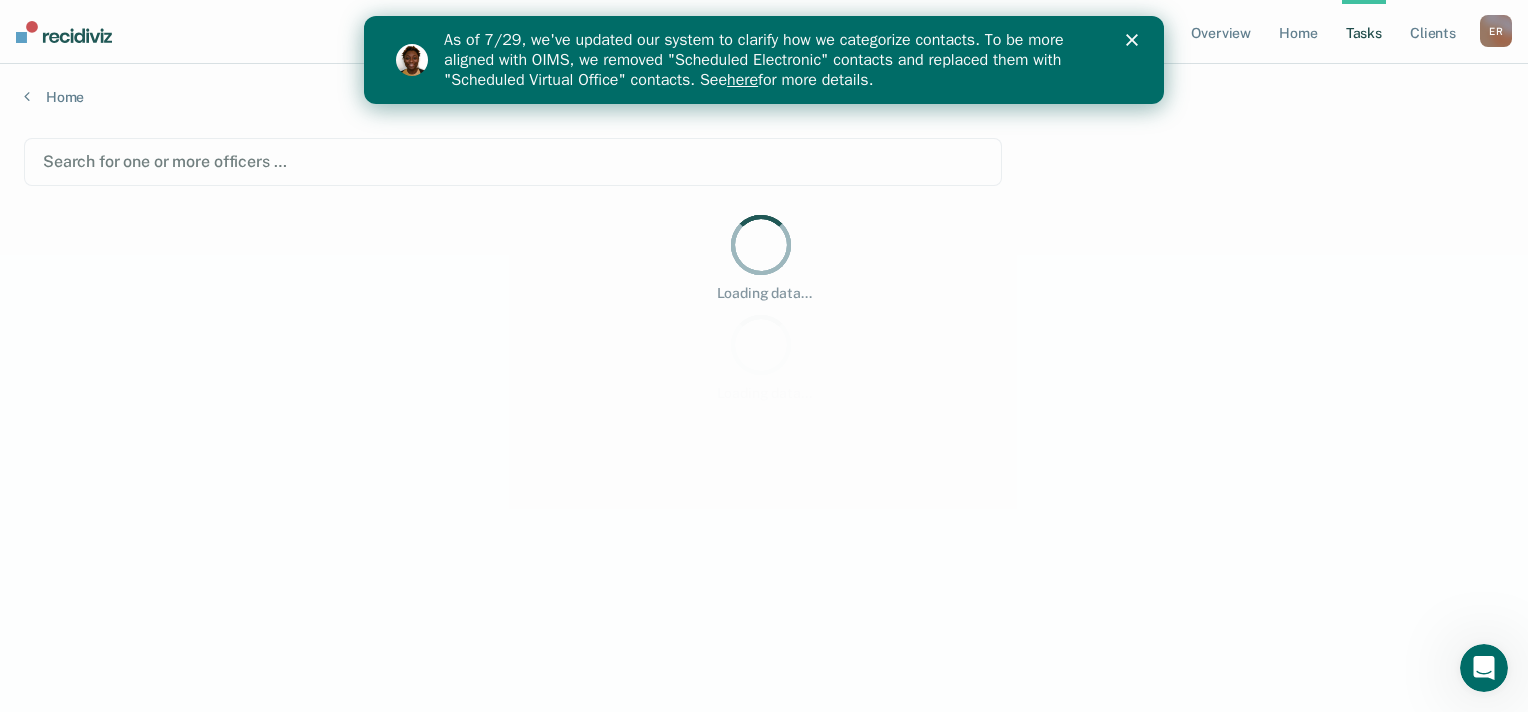 click 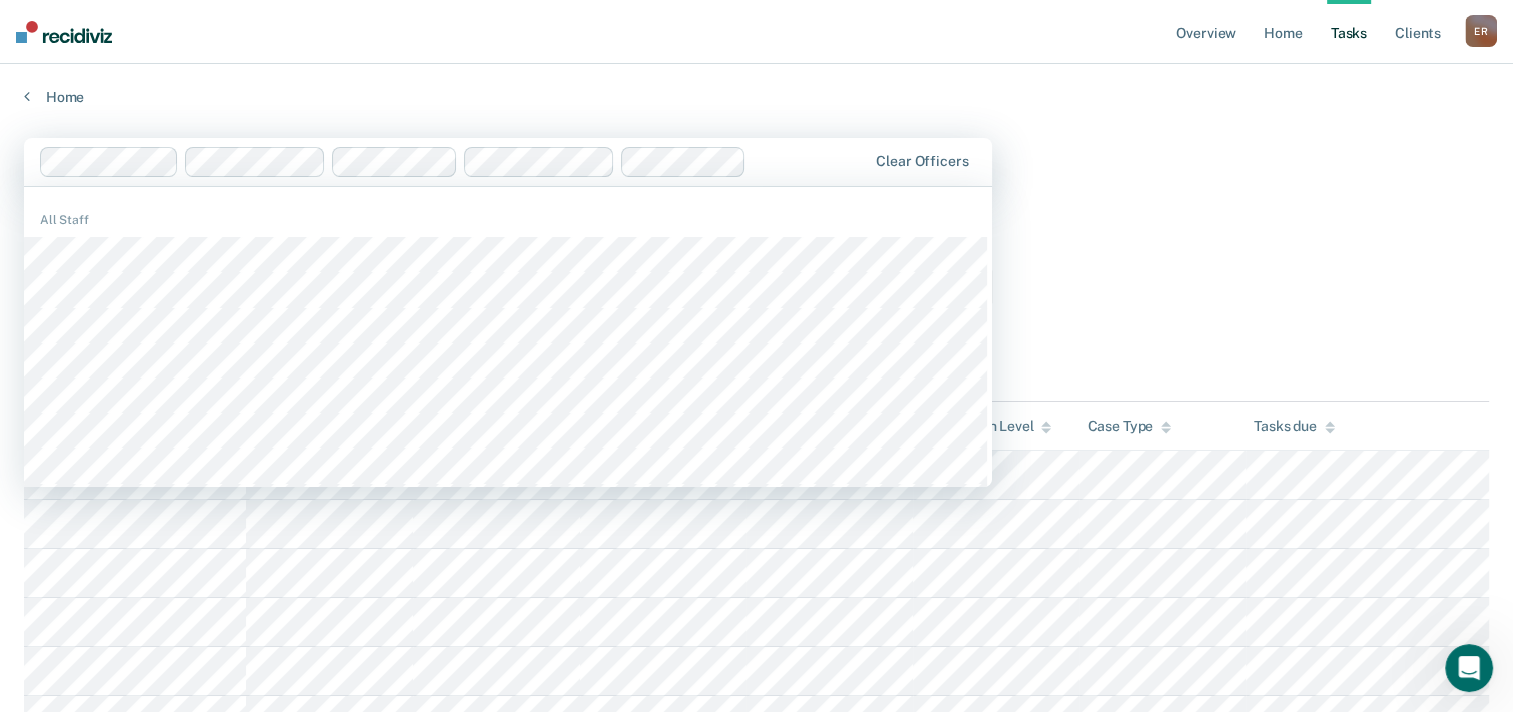 click on "Tasks" at bounding box center (756, 230) 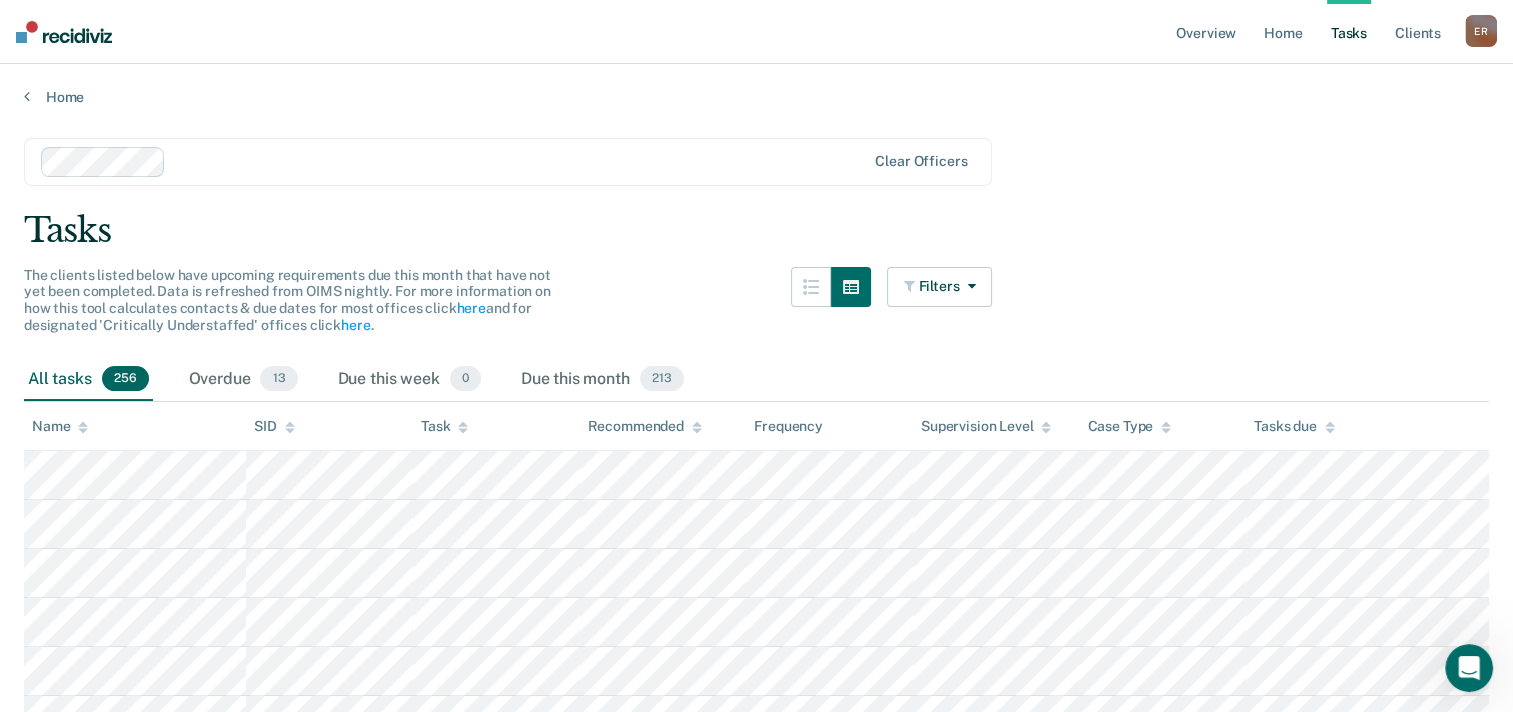 click at bounding box center [519, 161] 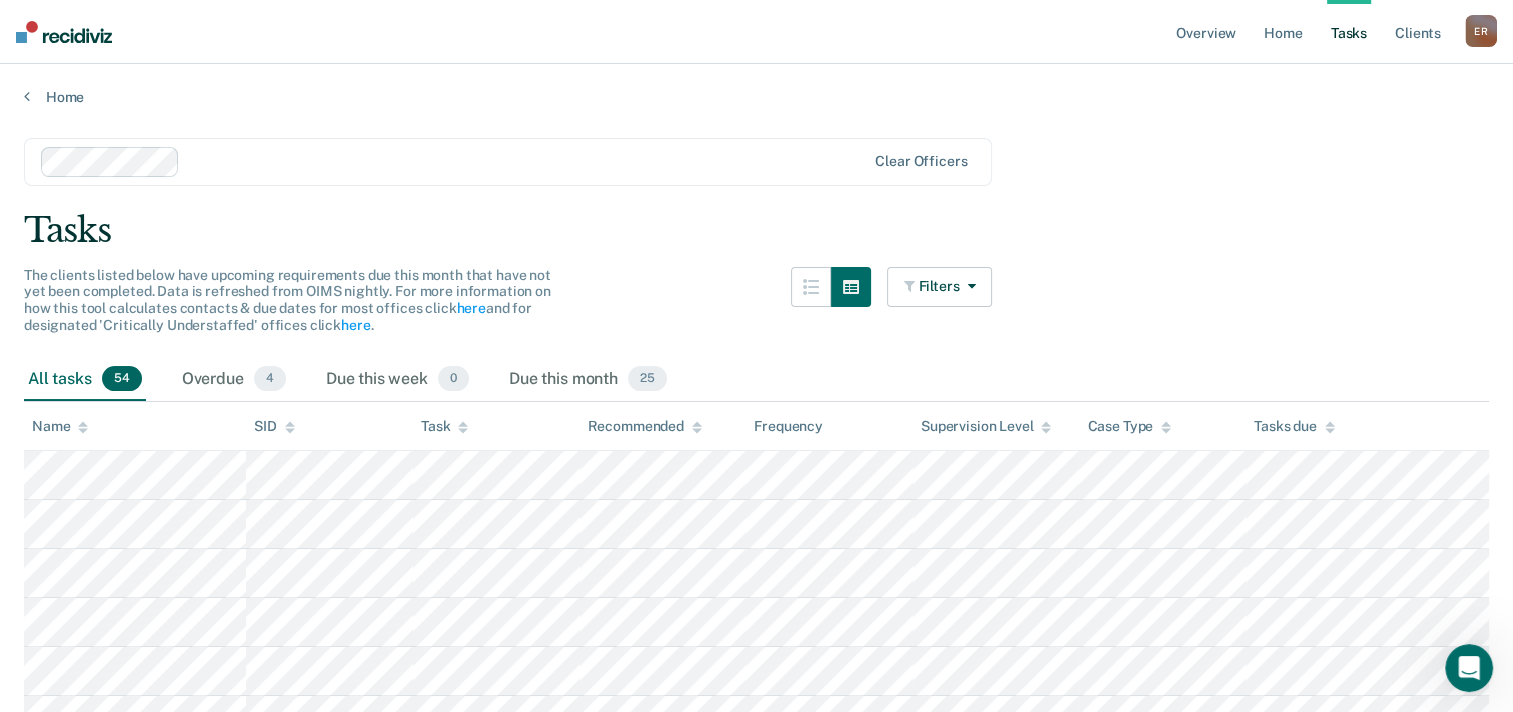 click on "Clear   officers Tasks The clients listed below have upcoming requirements due this month
that have not yet been completed. Data is refreshed from OIMS nightly.
For more information on how this tool calculates contacts & due dates
for most offices click  here
and for designated 'Critically Understaffed' offices click
here .  Filters Contact Type Collateral Contact 0 ONLY Home Contact, Sch. 0 ONLY Home Contact, Unsch. 0 ONLY Home Contact, Misc. 0 ONLY In-Custody Contact 6 ONLY Office Contact 4 ONLY Field Contact, Sch. 0 ONLY Field Contact, Unsch. 0 ONLY Virtual Office Contact, Sch. 0 ONLY Virtual Office or In-Person Office Contact 33 ONLY Generic Contact 2 ONLY Assessments 9 ONLY Supervision Level Annual 0 ONLY Low 29 ONLY Low-Moderate 13 ONLY Moderate 6 ONLY High 0 ONLY In-custody 6 ONLY Case Type Regular 54 ONLY Annual 0 ONLY Sex offender 0 ONLY Substance abuse - phase 1 0 ONLY Substance abuse - phase 2 0 ONLY Substance abuse - phase 3 0 ONLY Mentally ill 0" at bounding box center (756, 1638) 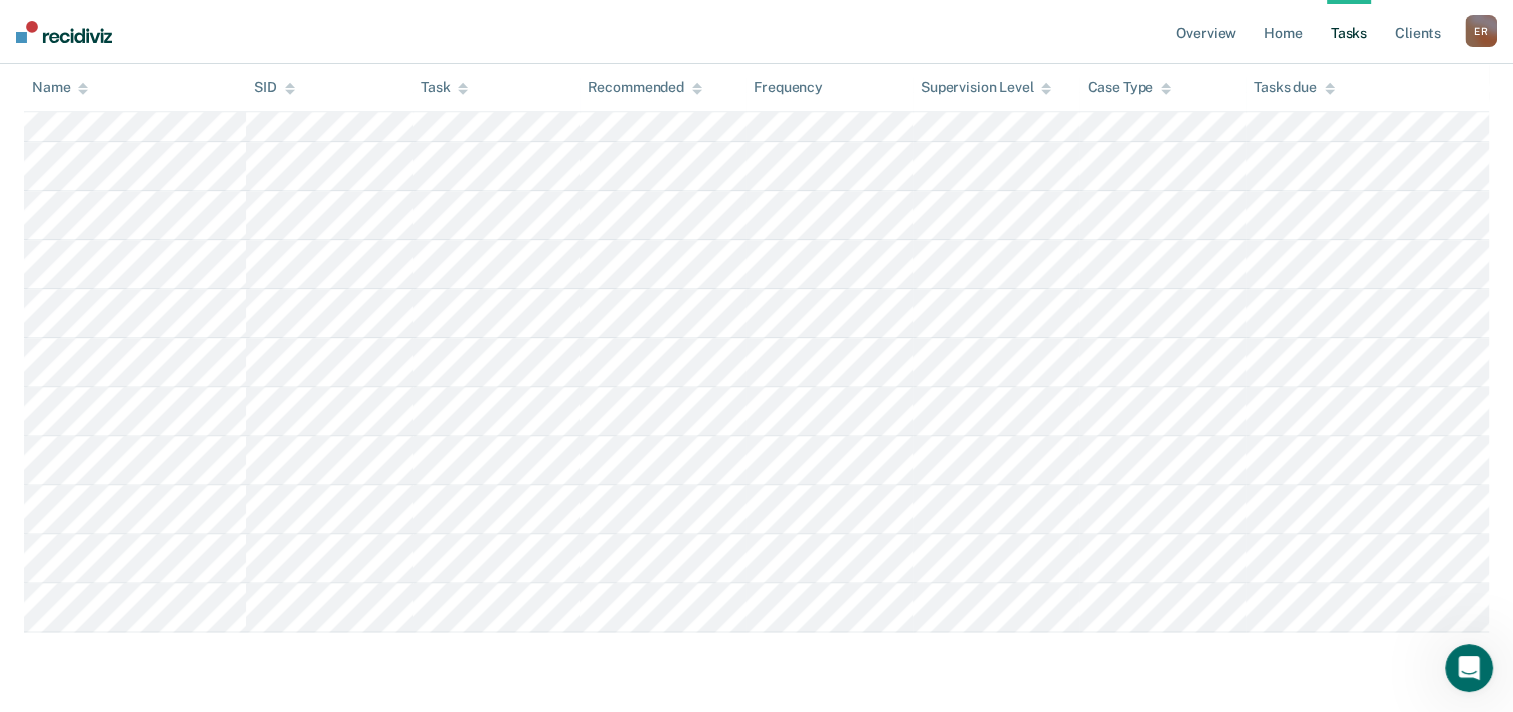 scroll, scrollTop: 2800, scrollLeft: 0, axis: vertical 